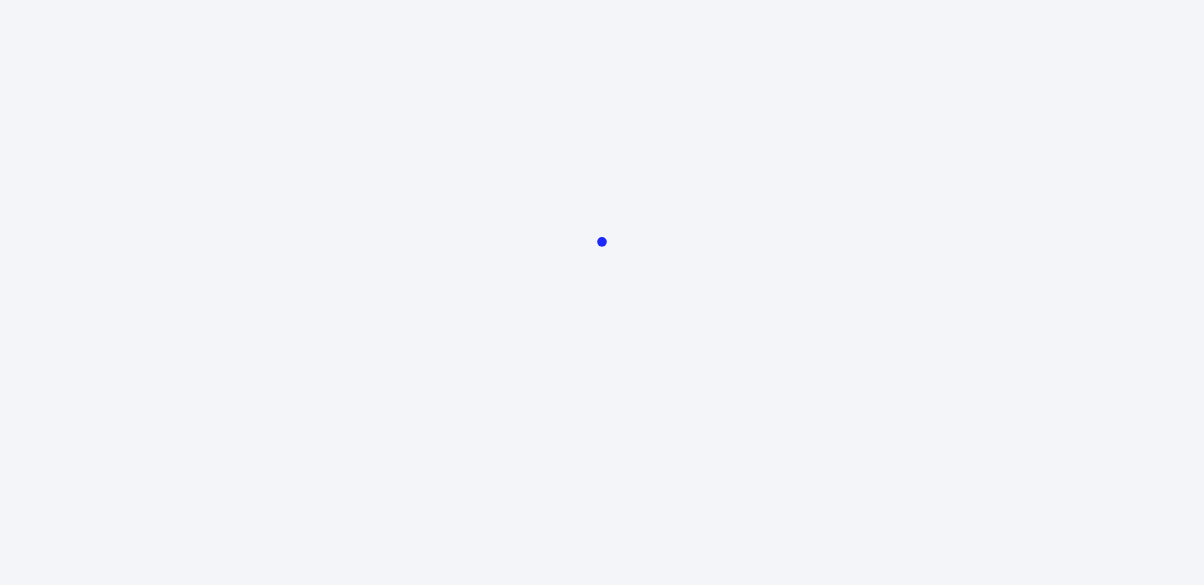 scroll, scrollTop: 0, scrollLeft: 0, axis: both 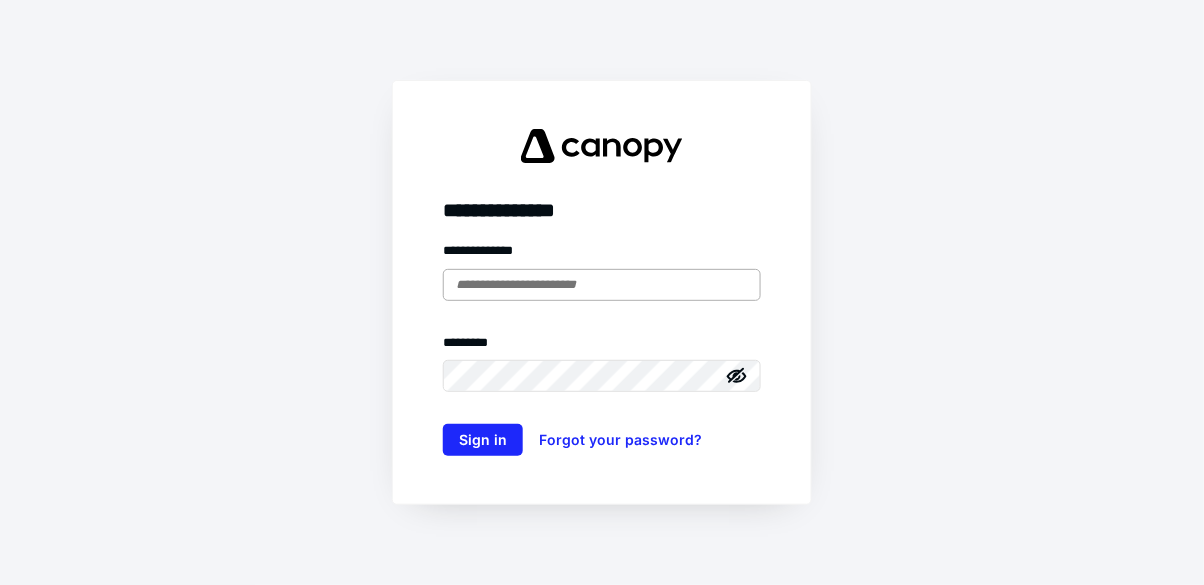 click at bounding box center (602, 285) 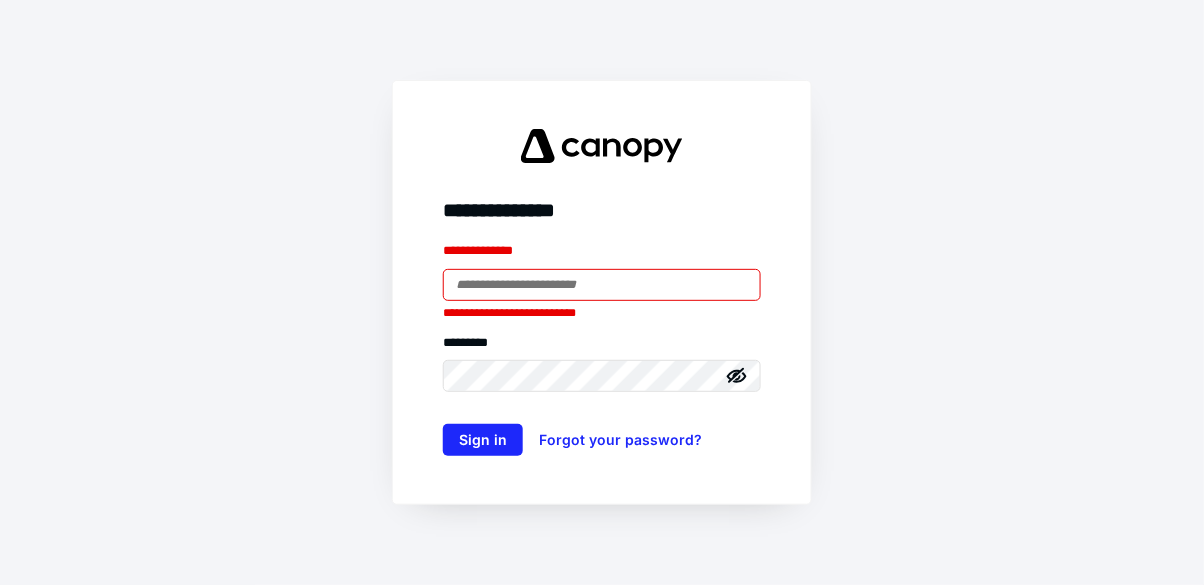 type on "**********" 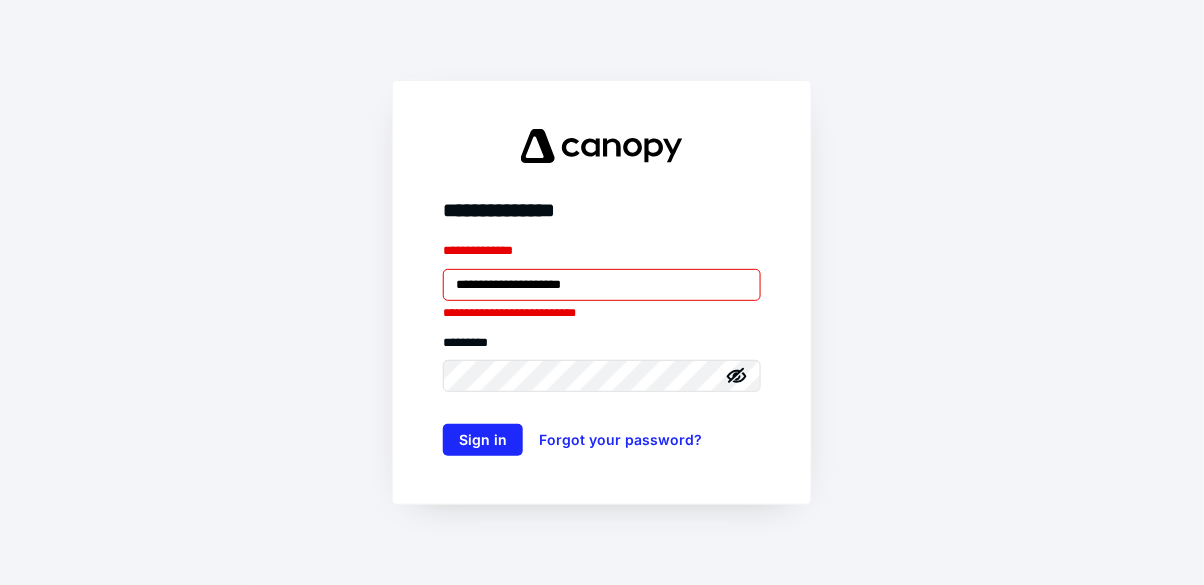 click on "Sign in" at bounding box center (483, 440) 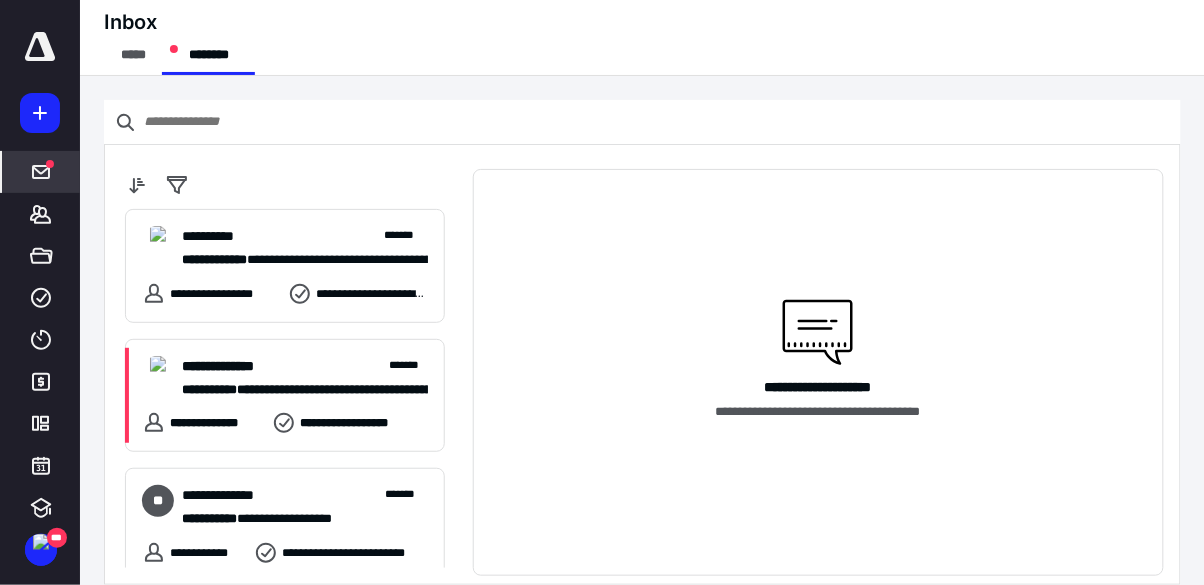 scroll, scrollTop: 0, scrollLeft: 0, axis: both 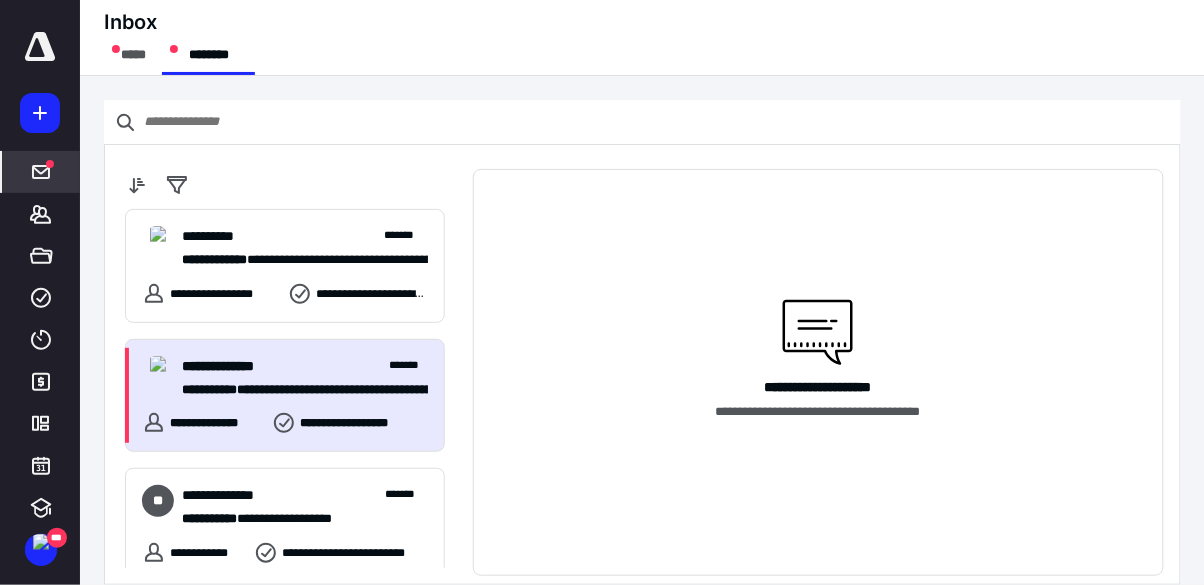 click on "**********" at bounding box center (236, 366) 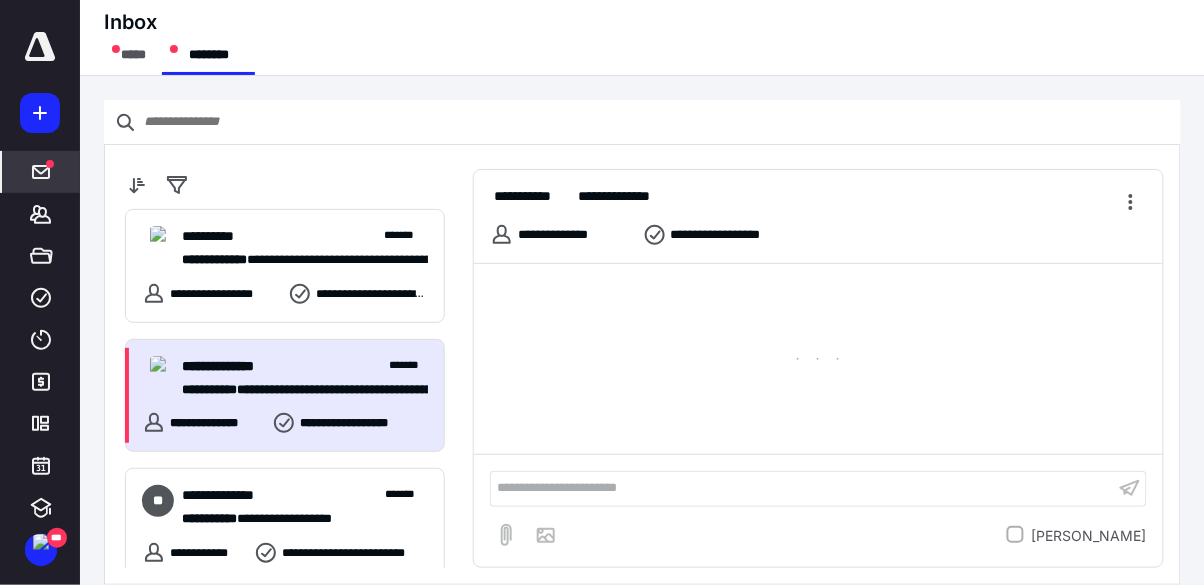 scroll, scrollTop: 96, scrollLeft: 0, axis: vertical 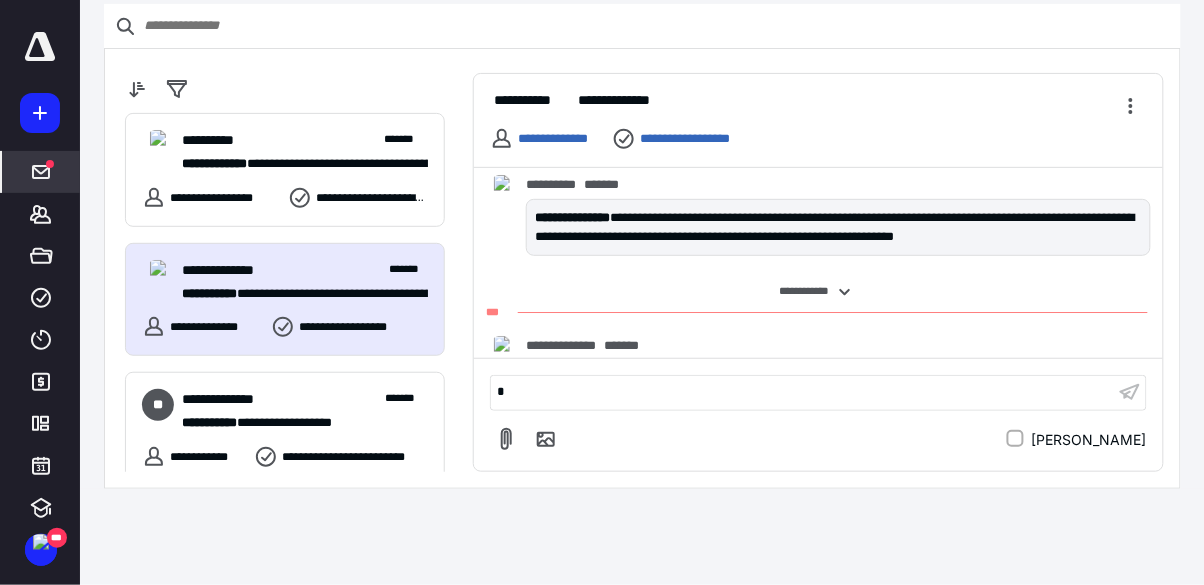 type 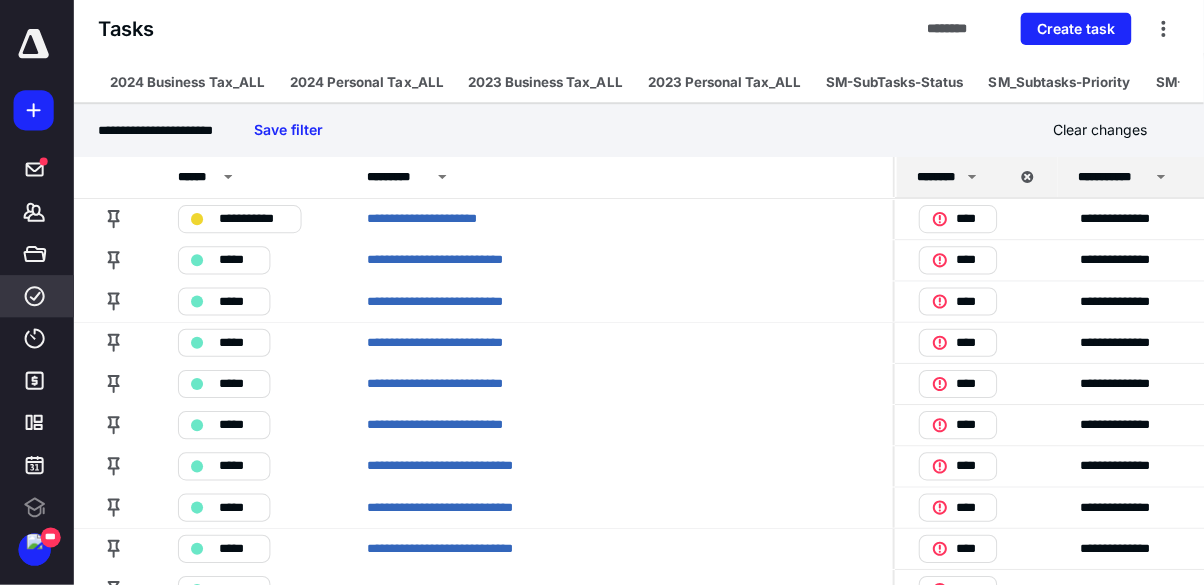 scroll, scrollTop: 0, scrollLeft: 0, axis: both 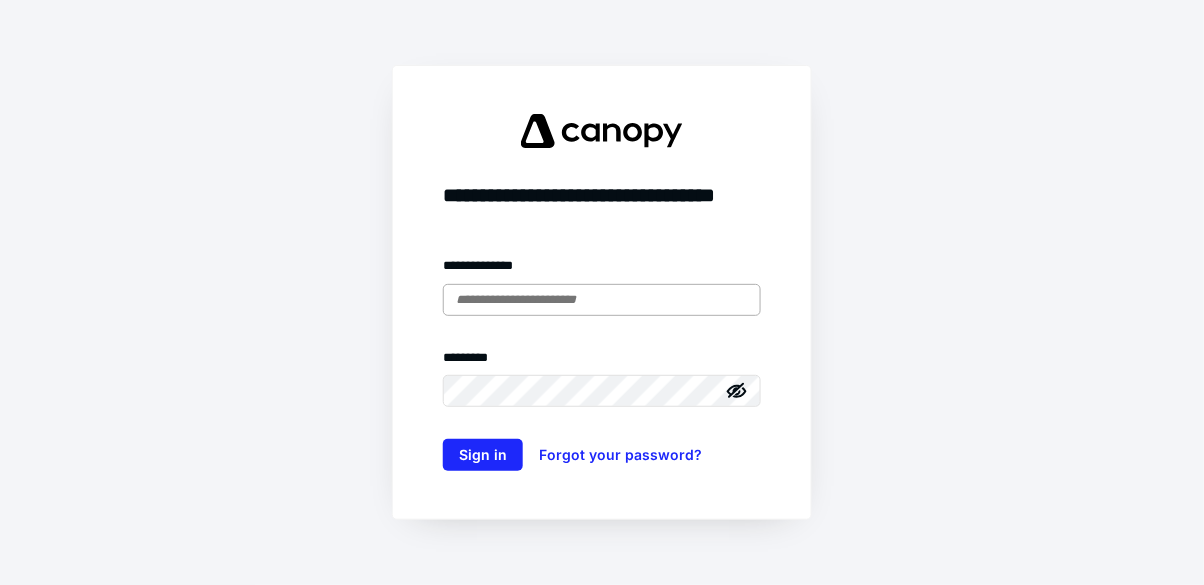 click at bounding box center (602, 300) 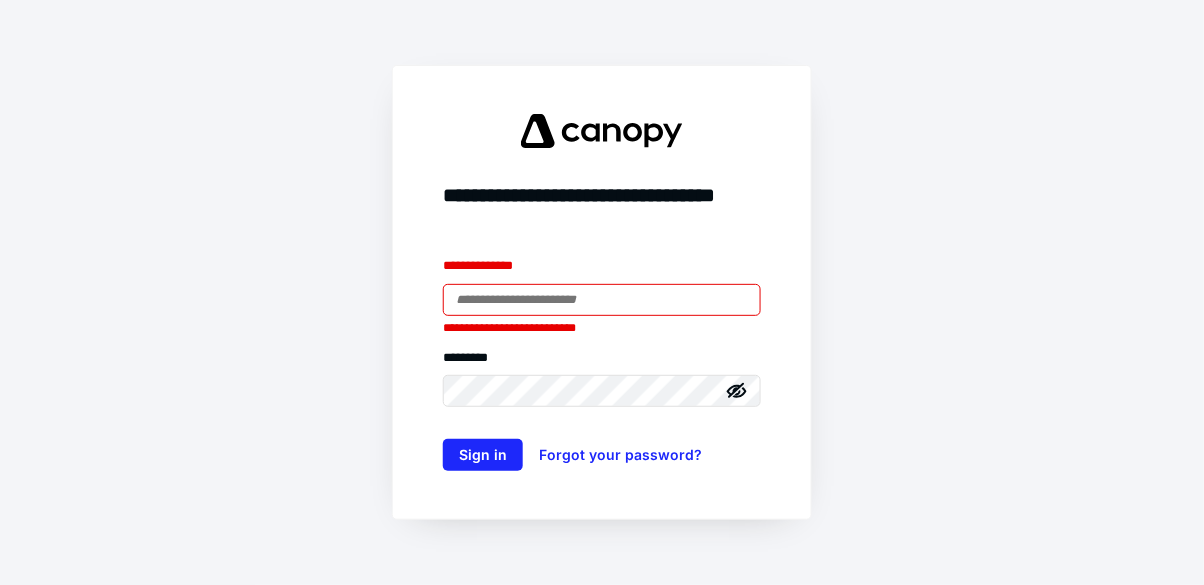 type on "**********" 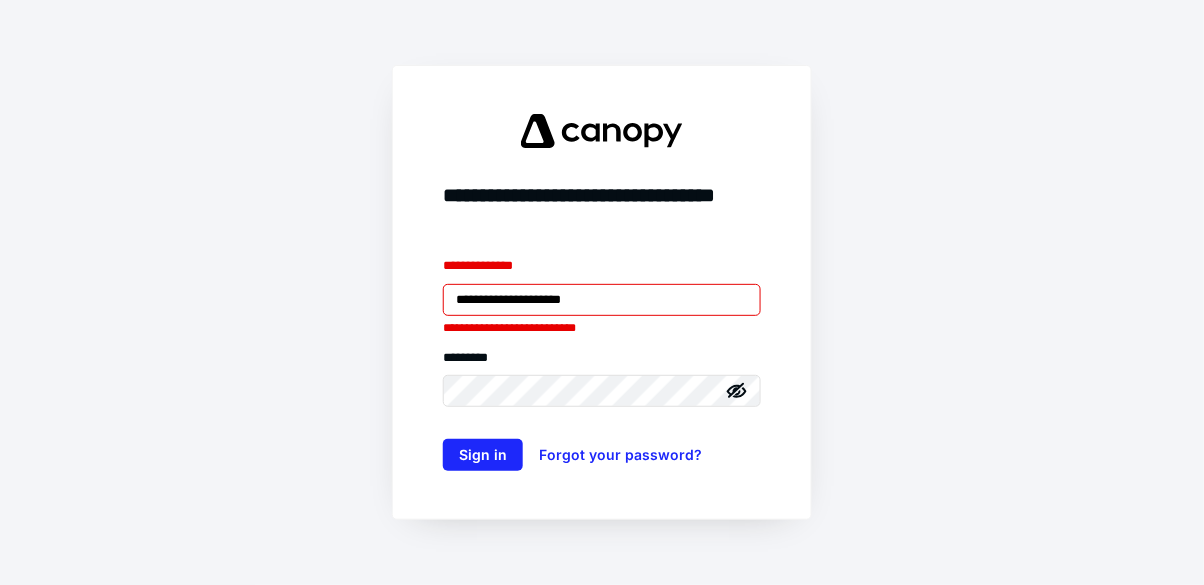 click on "Sign in" at bounding box center (483, 455) 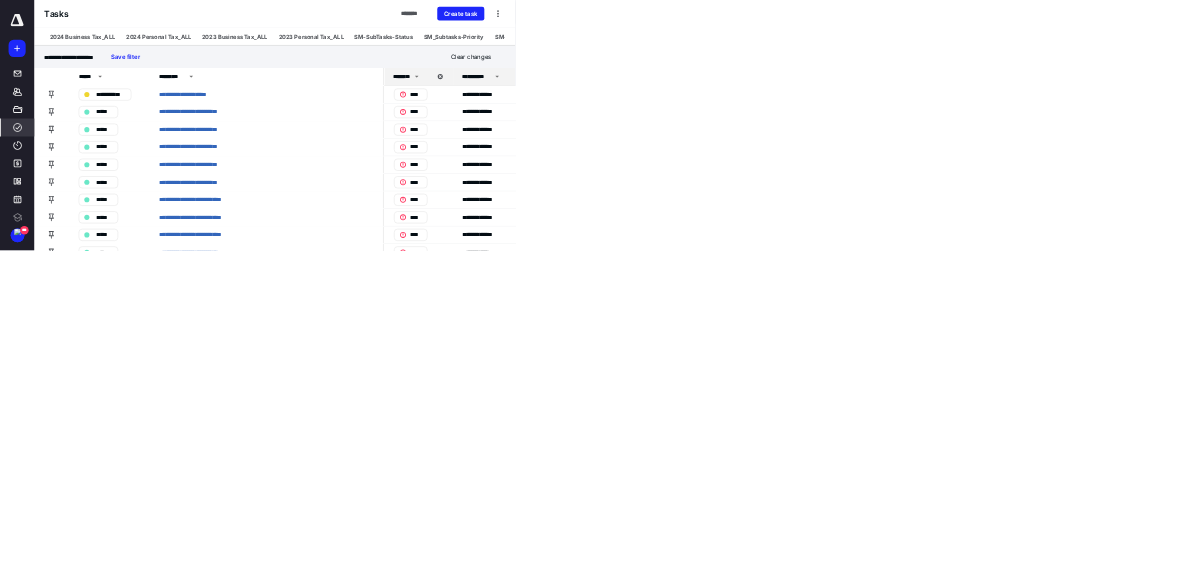 scroll, scrollTop: 0, scrollLeft: 0, axis: both 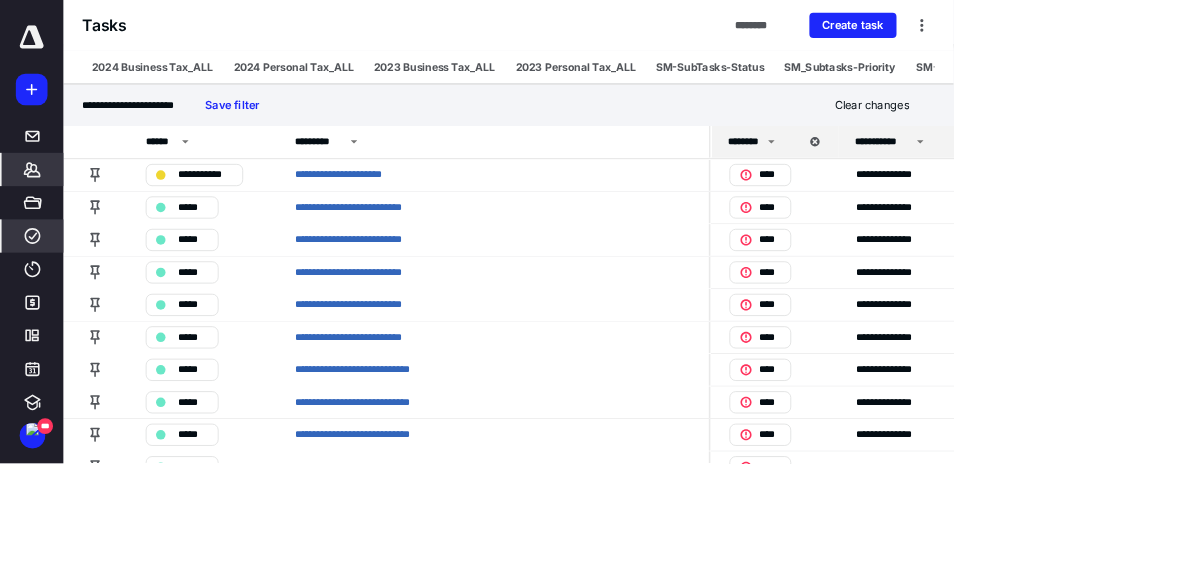 click on "*******" at bounding box center (41, 214) 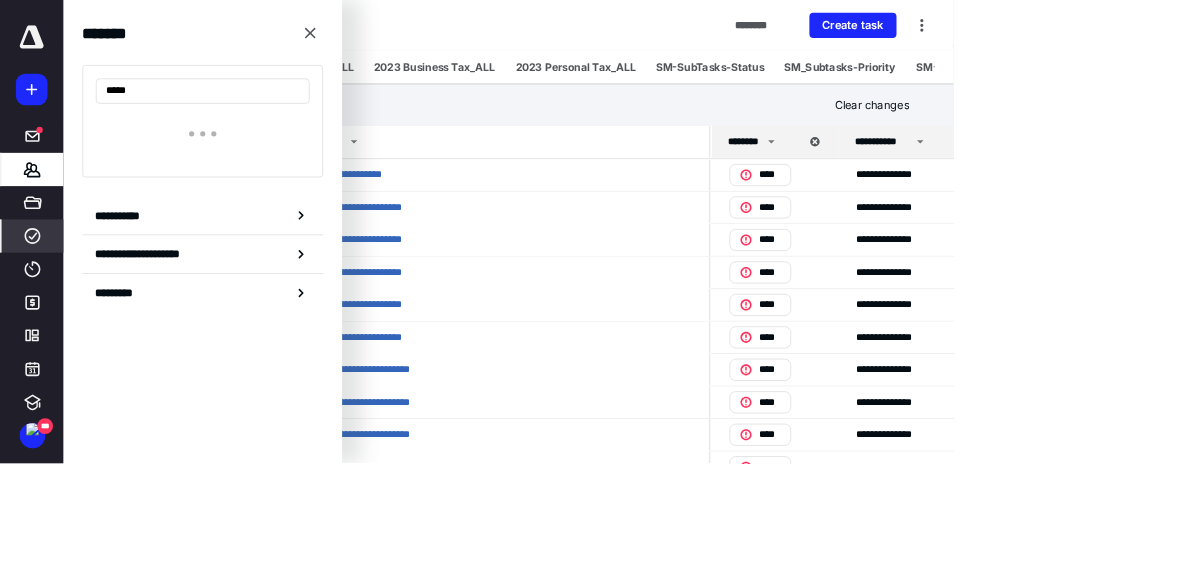 type on "******" 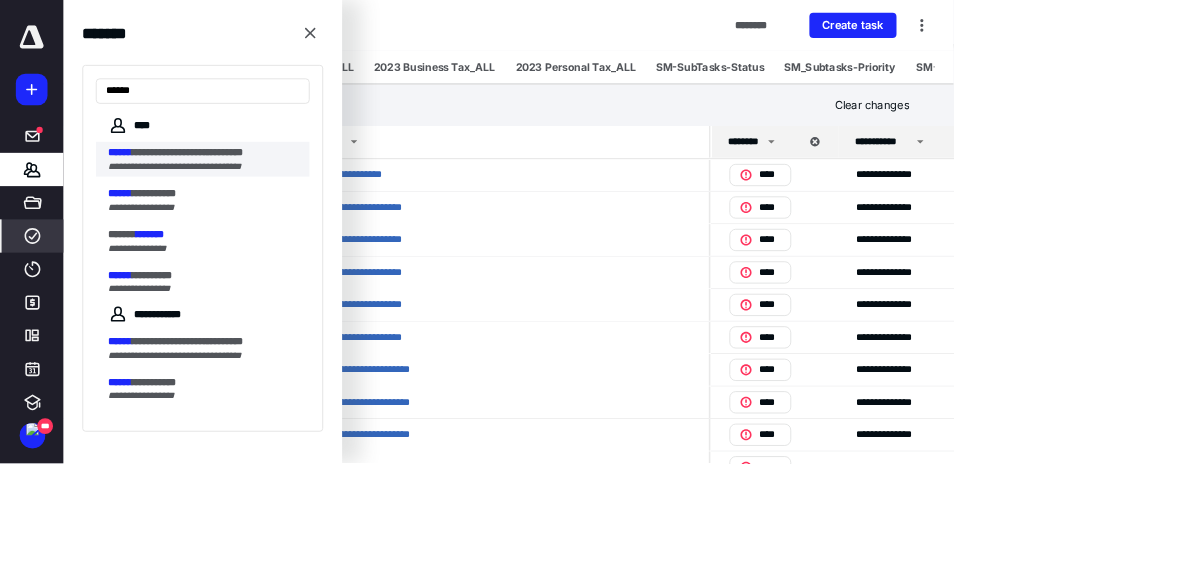 click on "**********" at bounding box center (258, 211) 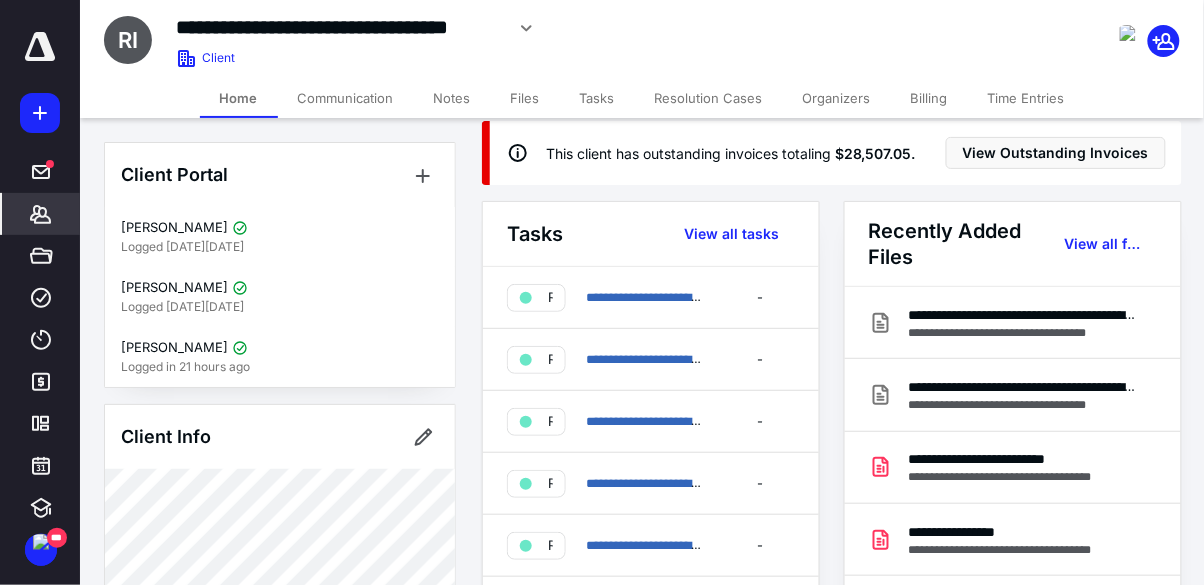 scroll, scrollTop: 35, scrollLeft: 0, axis: vertical 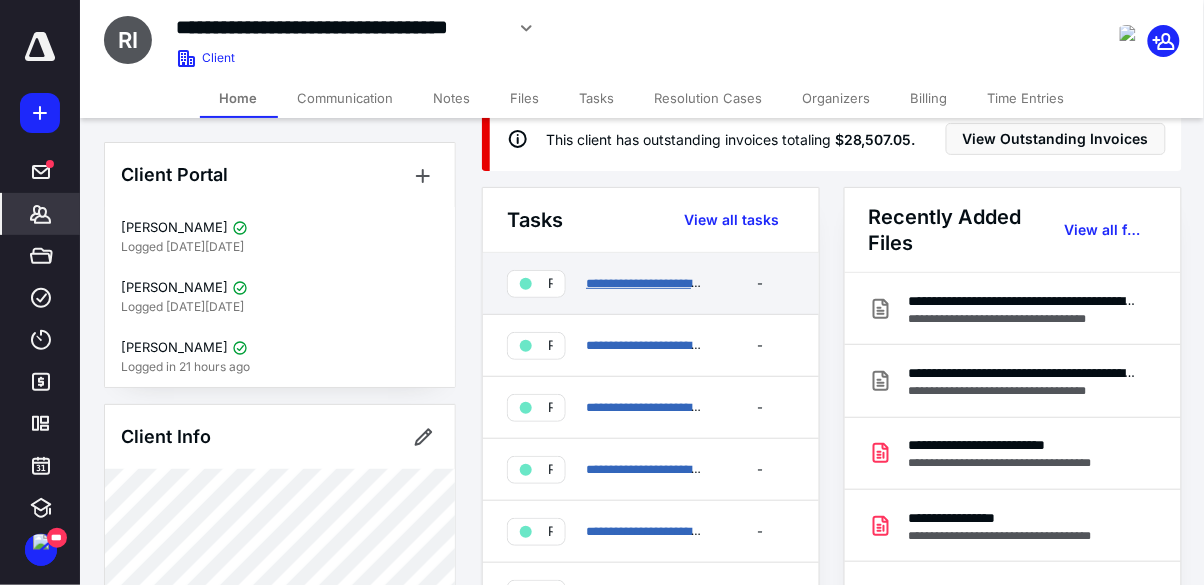 click on "**********" at bounding box center (648, 283) 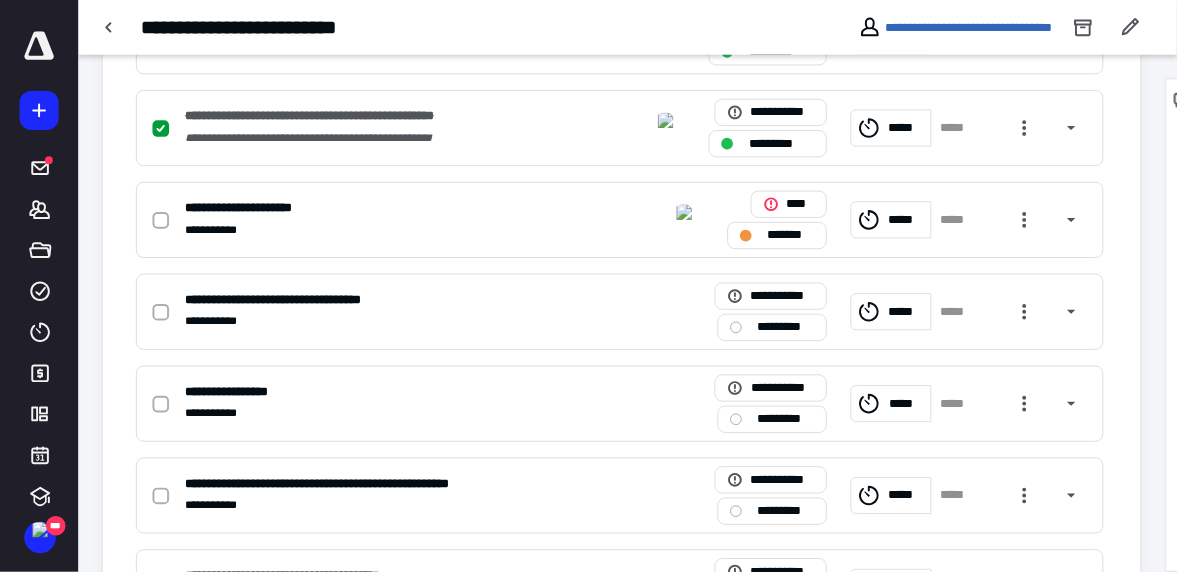scroll, scrollTop: 1144, scrollLeft: 0, axis: vertical 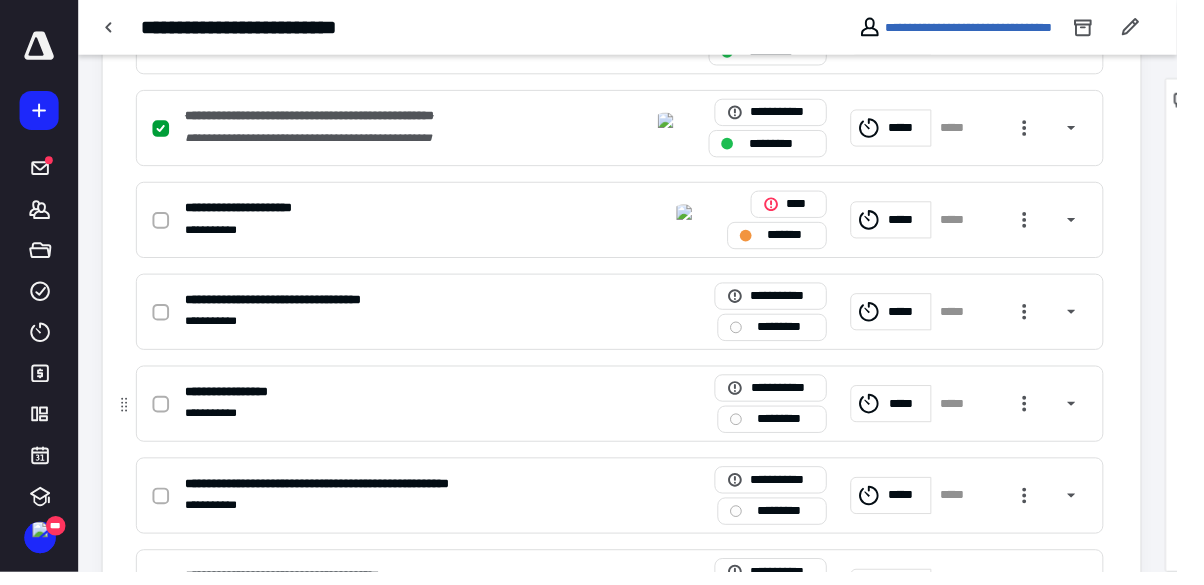 click on "*****" at bounding box center [927, 413] 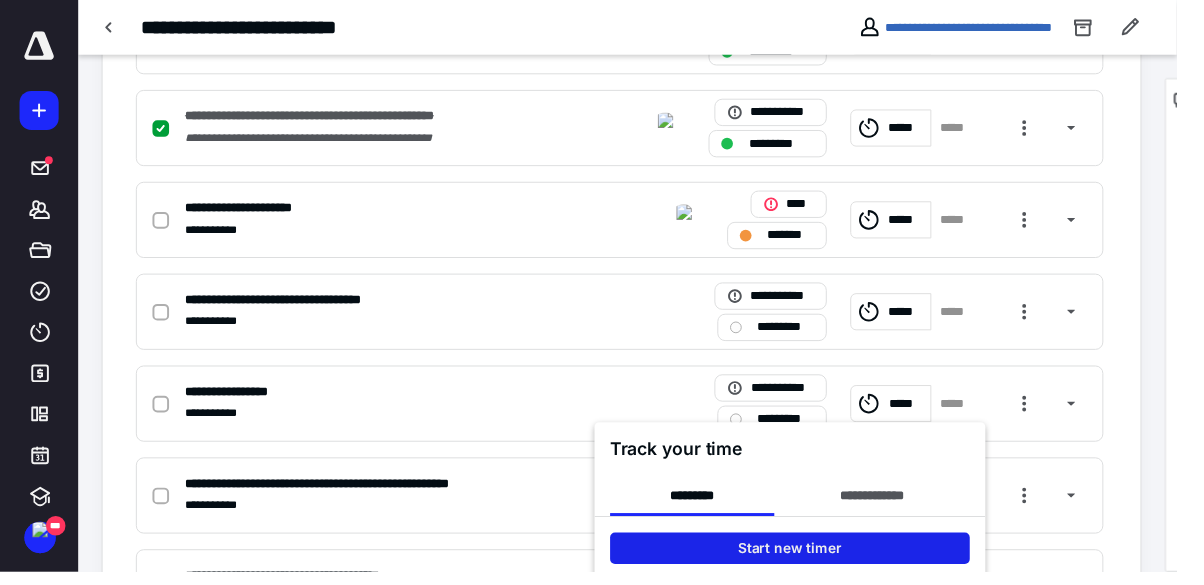 click on "Start new timer" at bounding box center (808, 561) 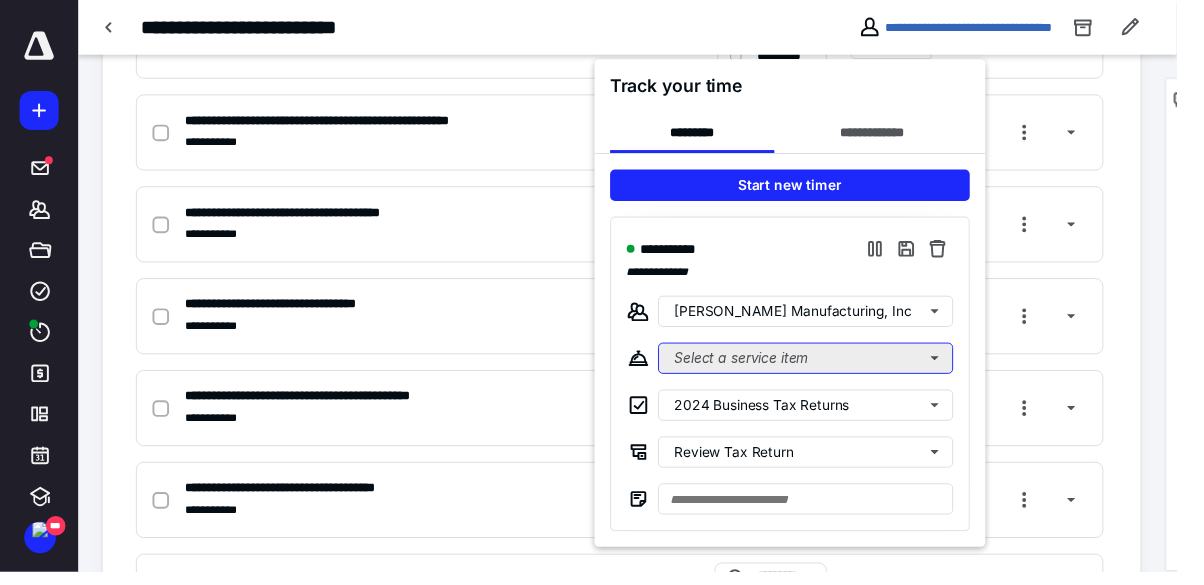 click on "Select a service item" at bounding box center [824, 367] 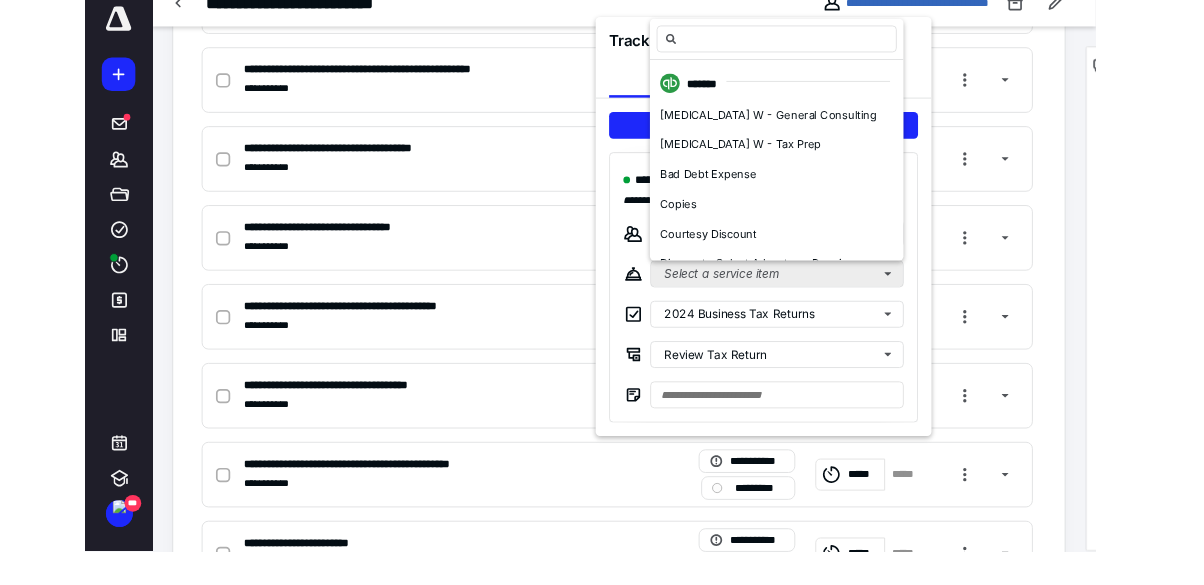 scroll, scrollTop: 1564, scrollLeft: 0, axis: vertical 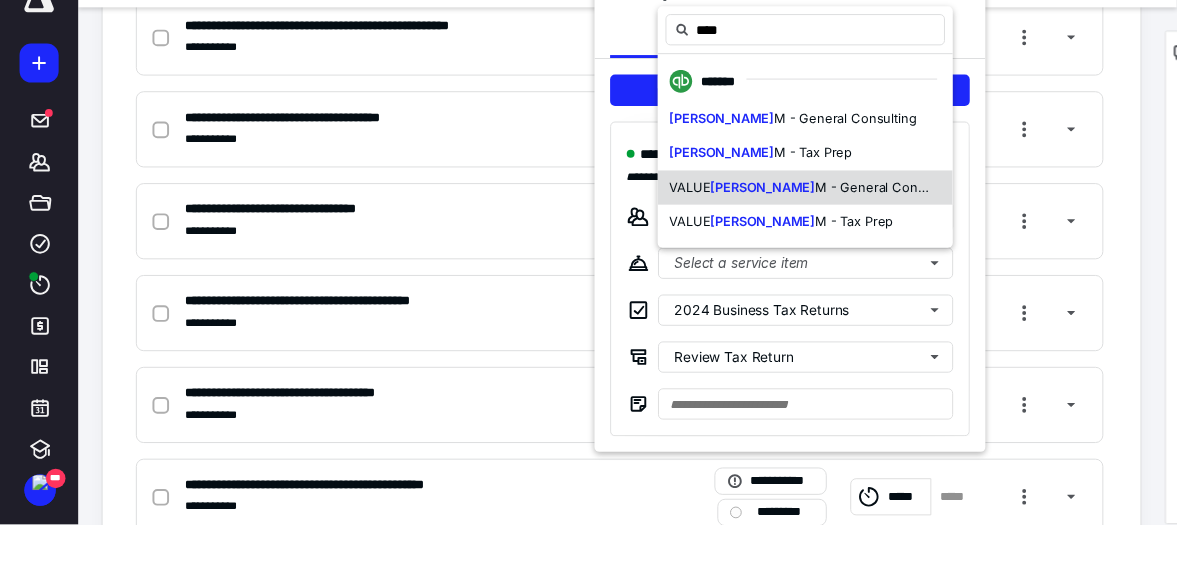 click on "M - General Consulting" at bounding box center (907, 240) 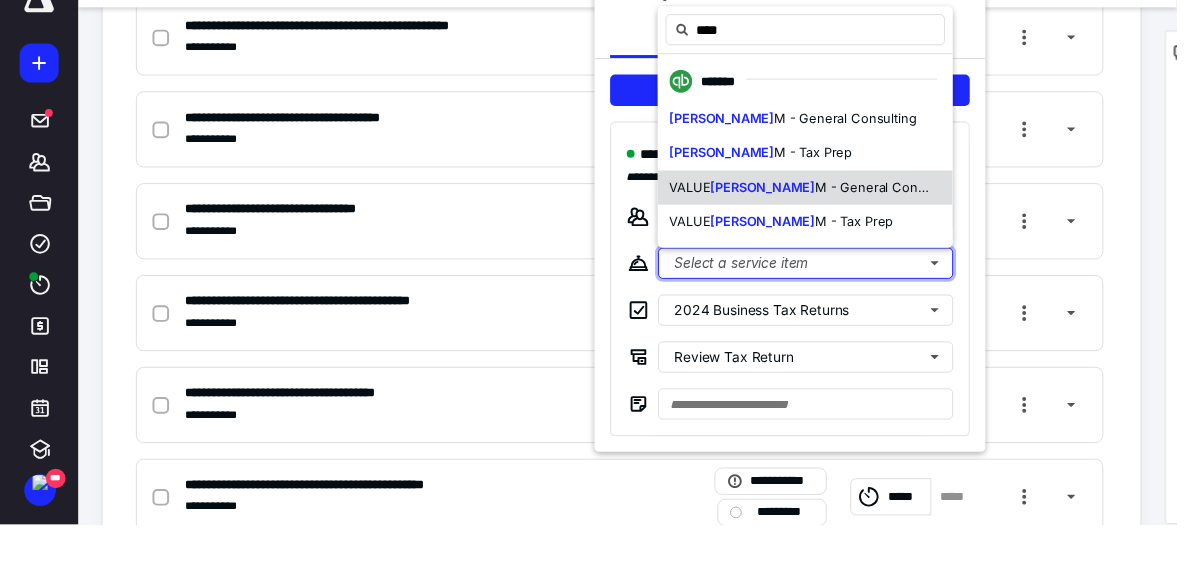 type 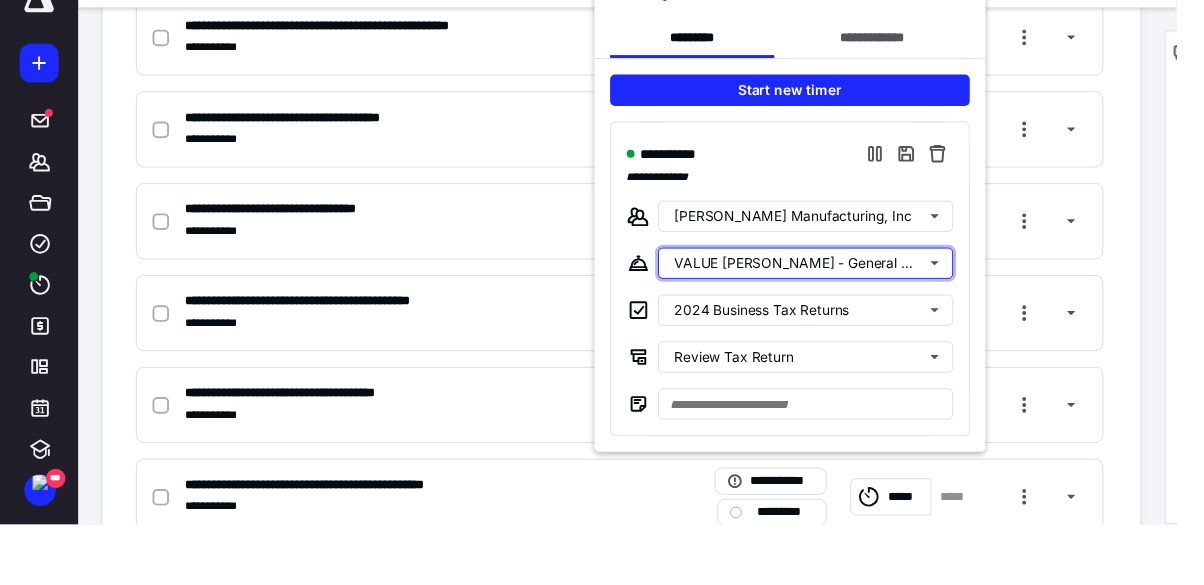 scroll, scrollTop: 1564, scrollLeft: 0, axis: vertical 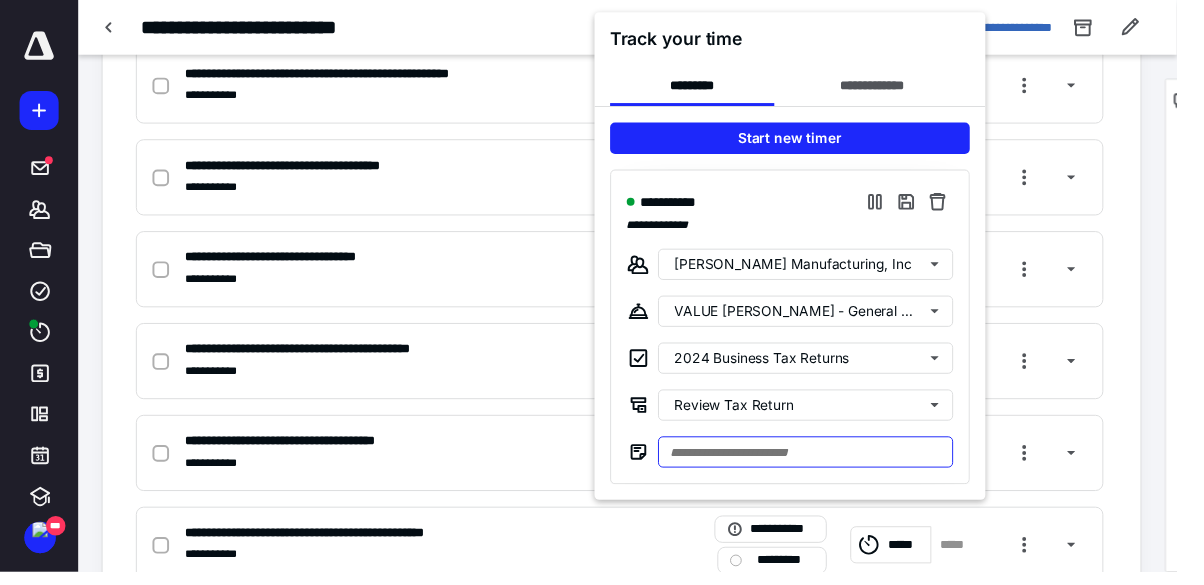 click at bounding box center (824, 462) 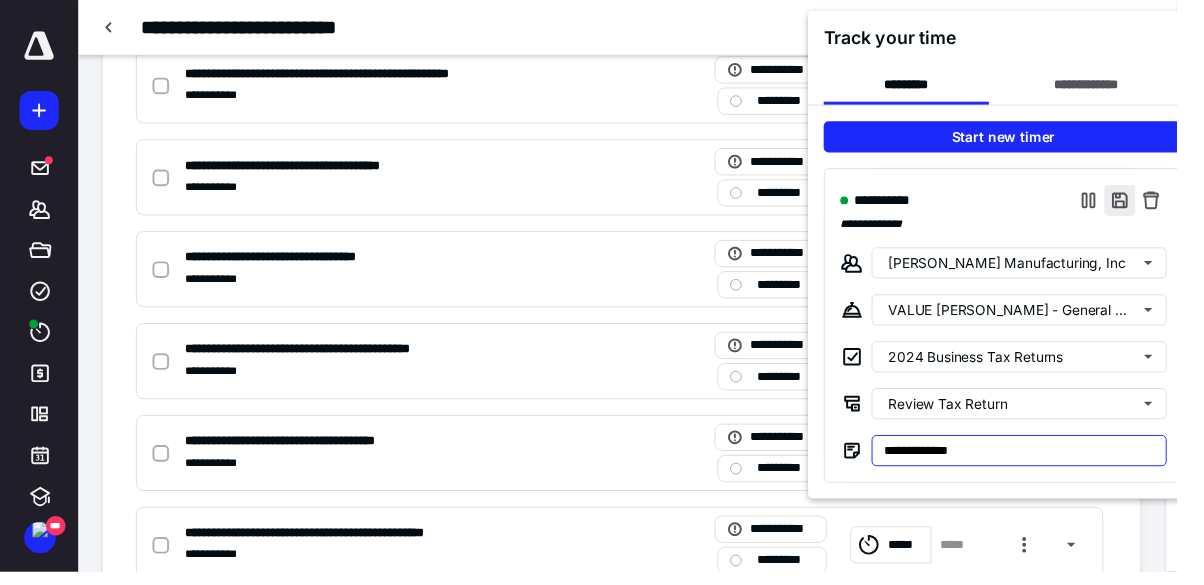 type on "**********" 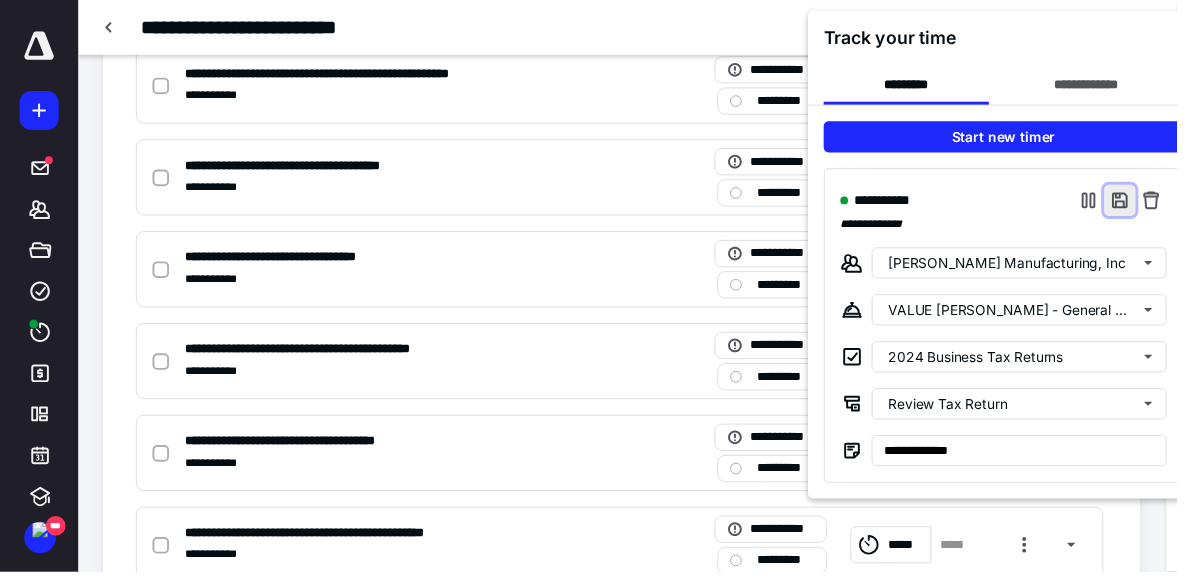 click at bounding box center (1146, 205) 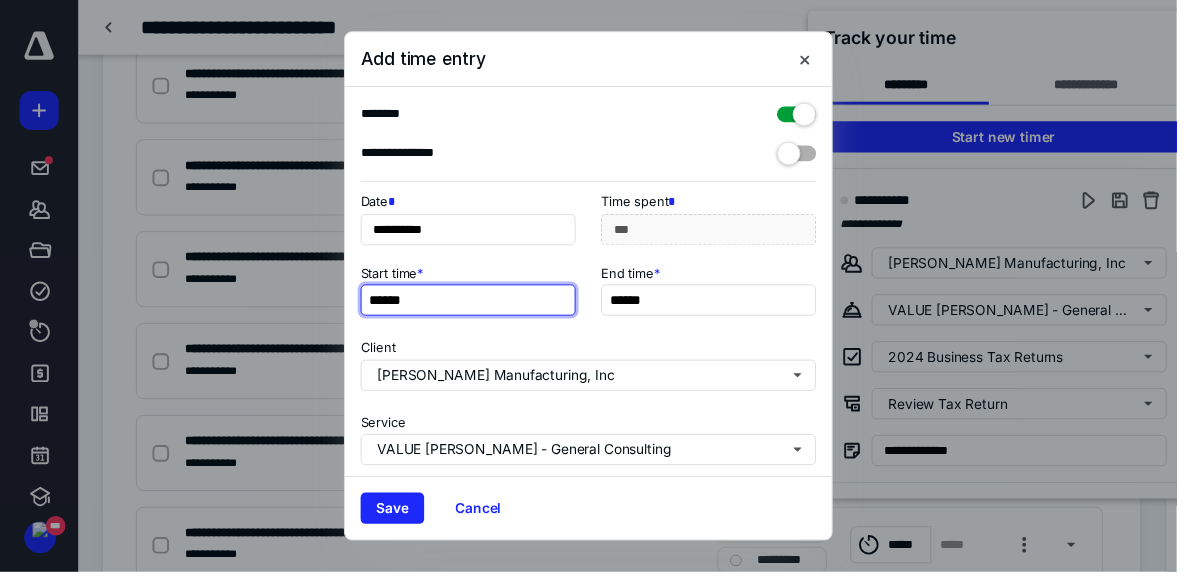 click on "******" at bounding box center [479, 307] 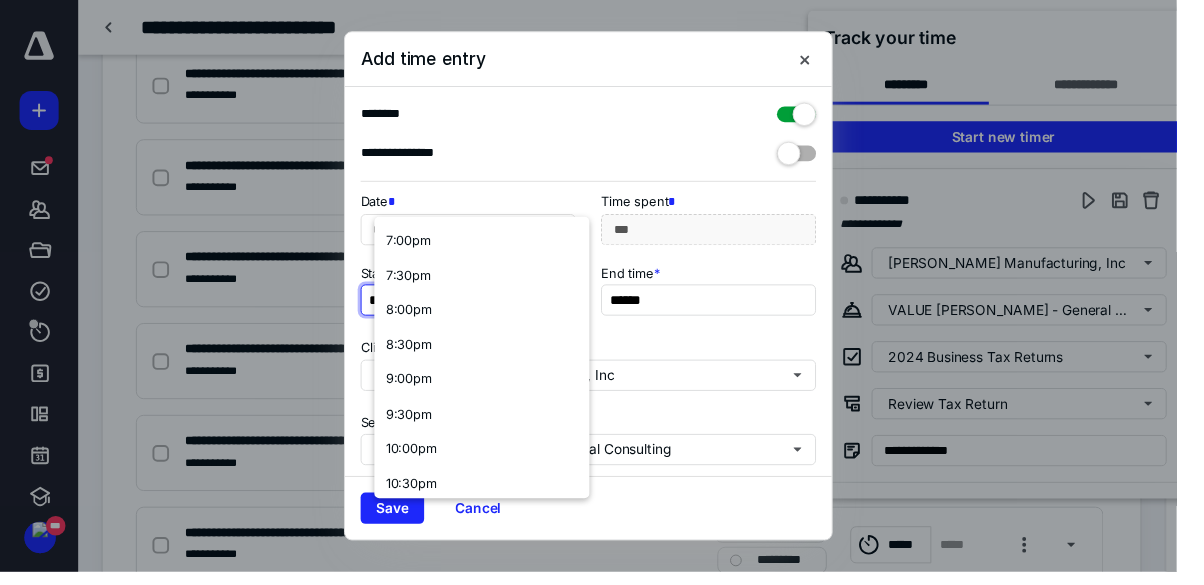 scroll, scrollTop: 1432, scrollLeft: 0, axis: vertical 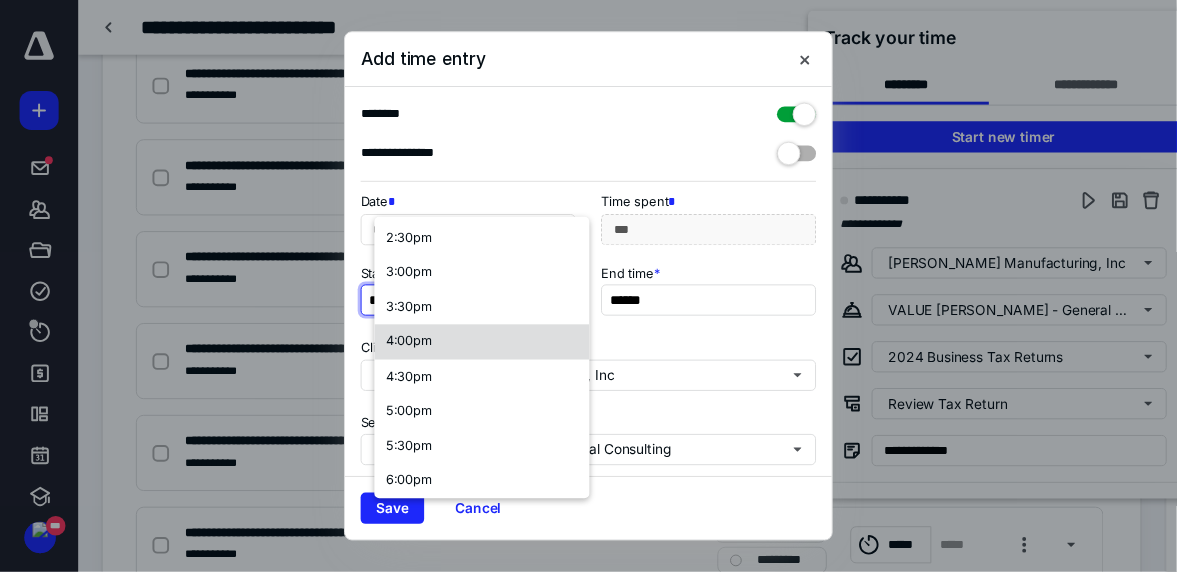 click on "4:00pm" at bounding box center [493, 349] 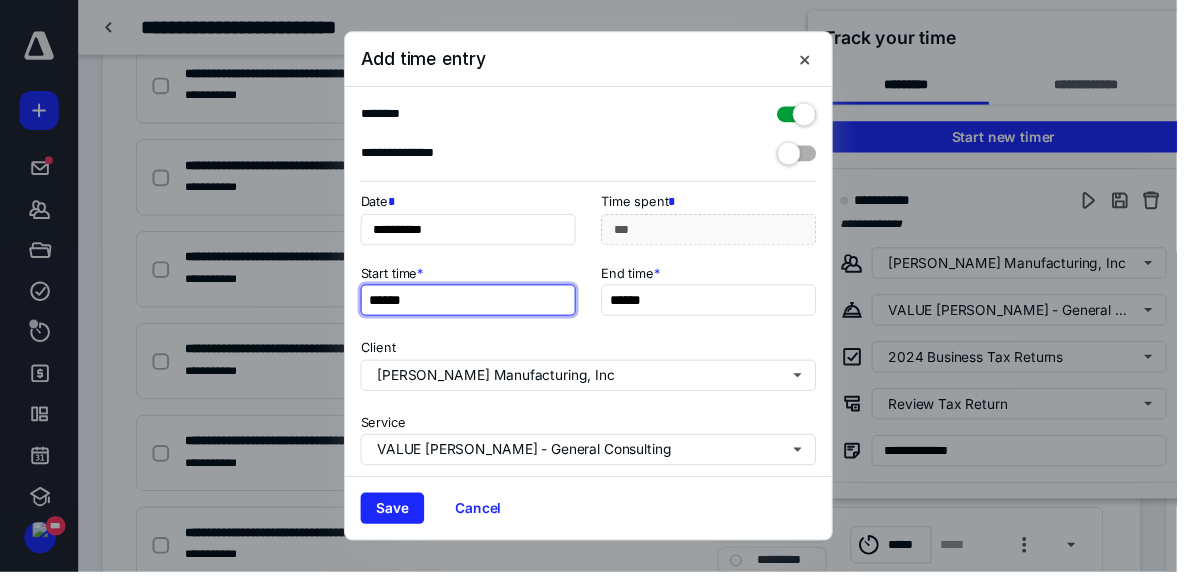 scroll, scrollTop: 0, scrollLeft: 0, axis: both 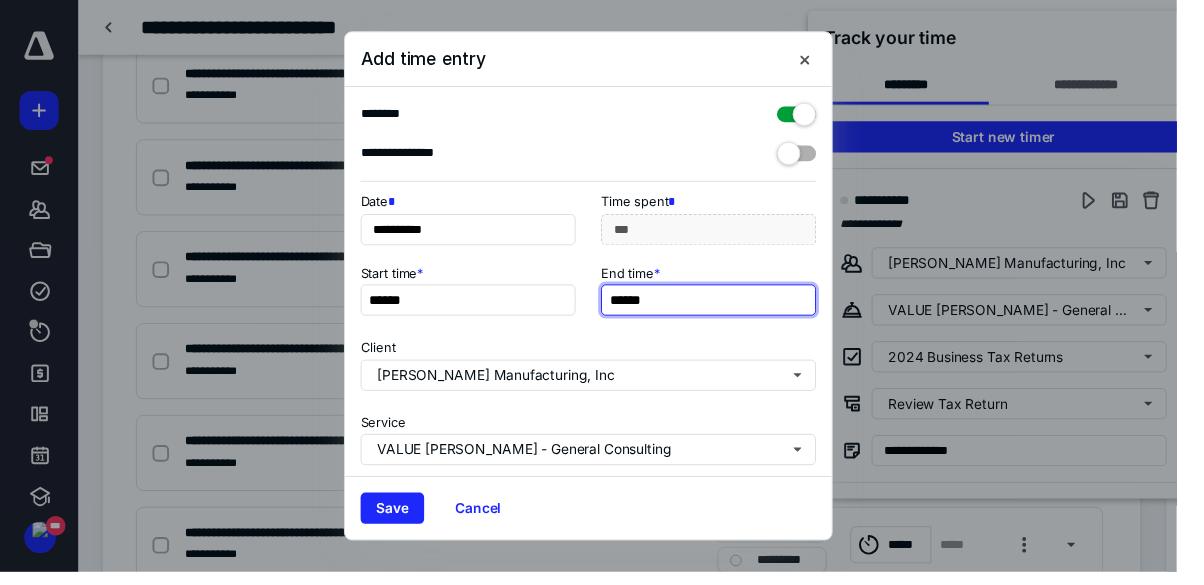 click on "******" at bounding box center [725, 307] 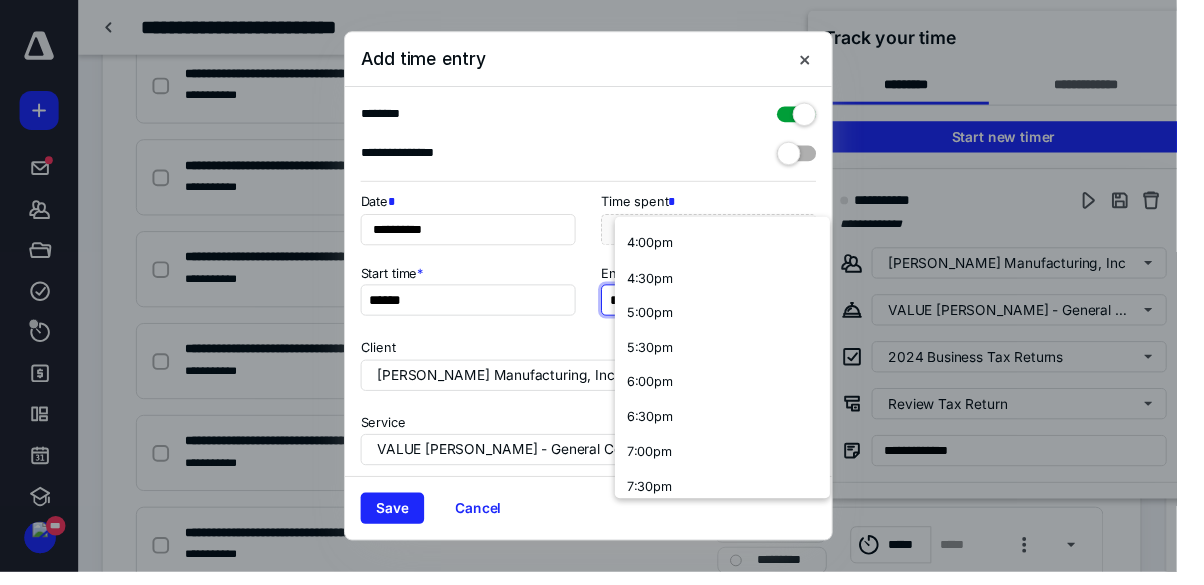 scroll, scrollTop: 1132, scrollLeft: 0, axis: vertical 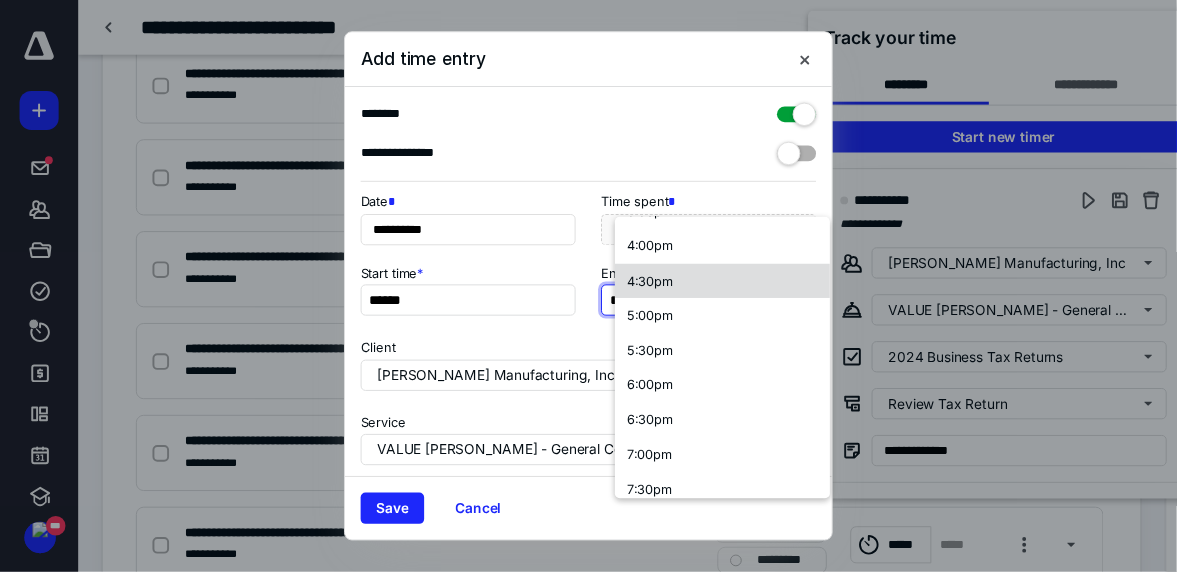 click on "4:30pm" at bounding box center [664, 287] 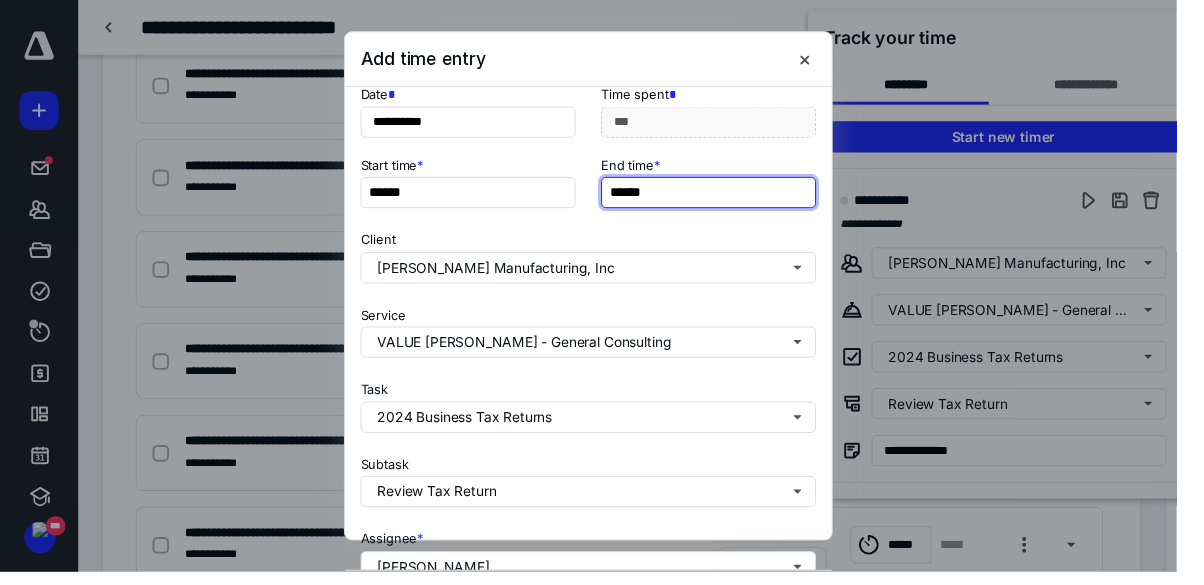 scroll, scrollTop: 277, scrollLeft: 0, axis: vertical 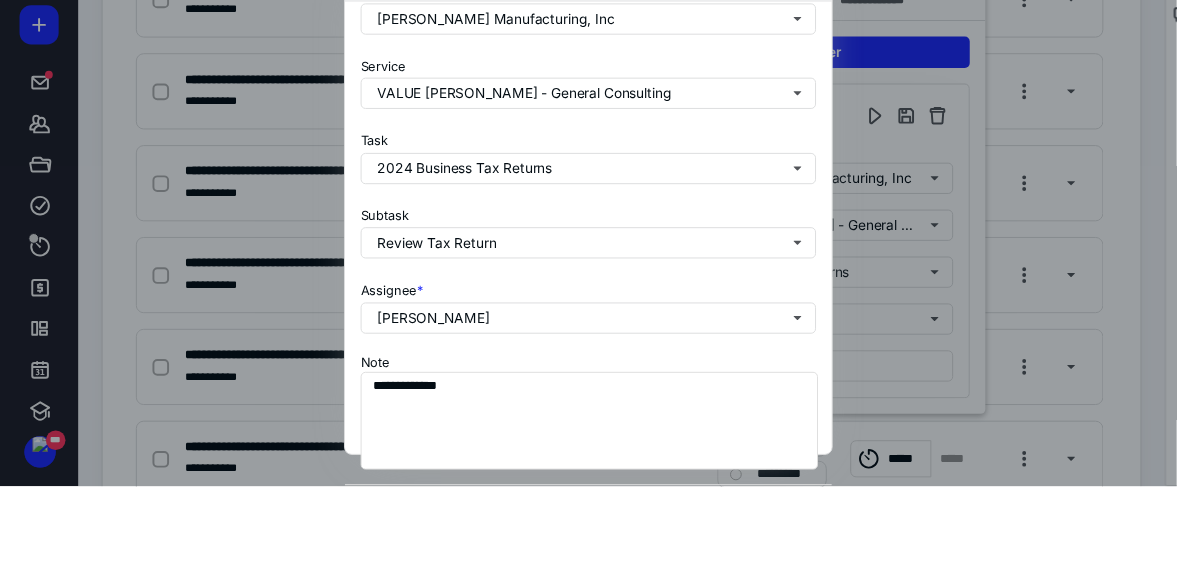 click on "Save" at bounding box center [401, 616] 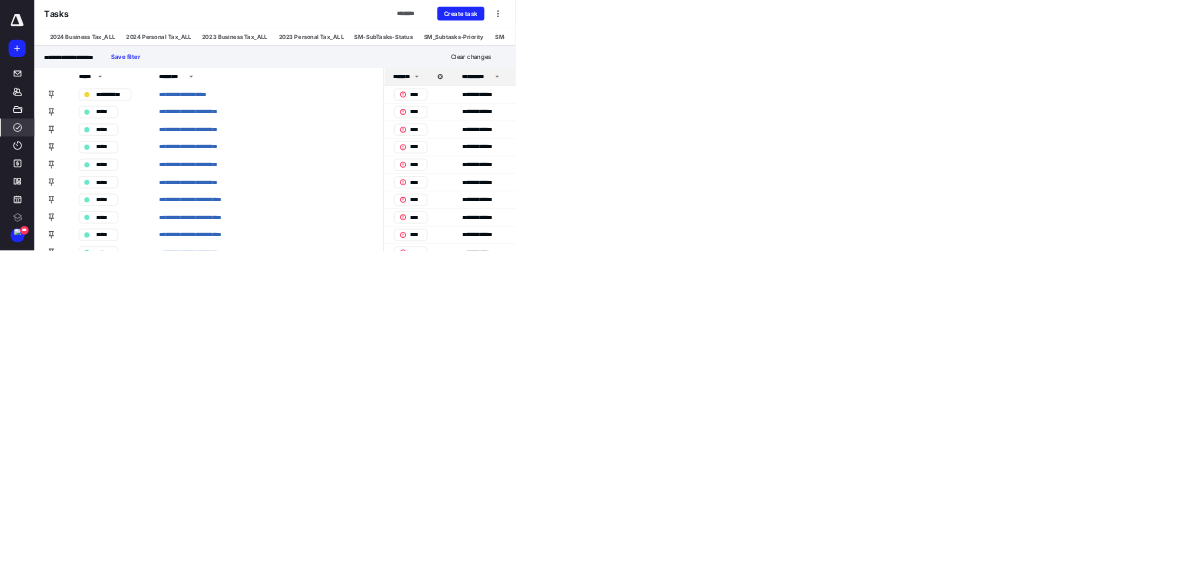 scroll, scrollTop: 0, scrollLeft: 0, axis: both 